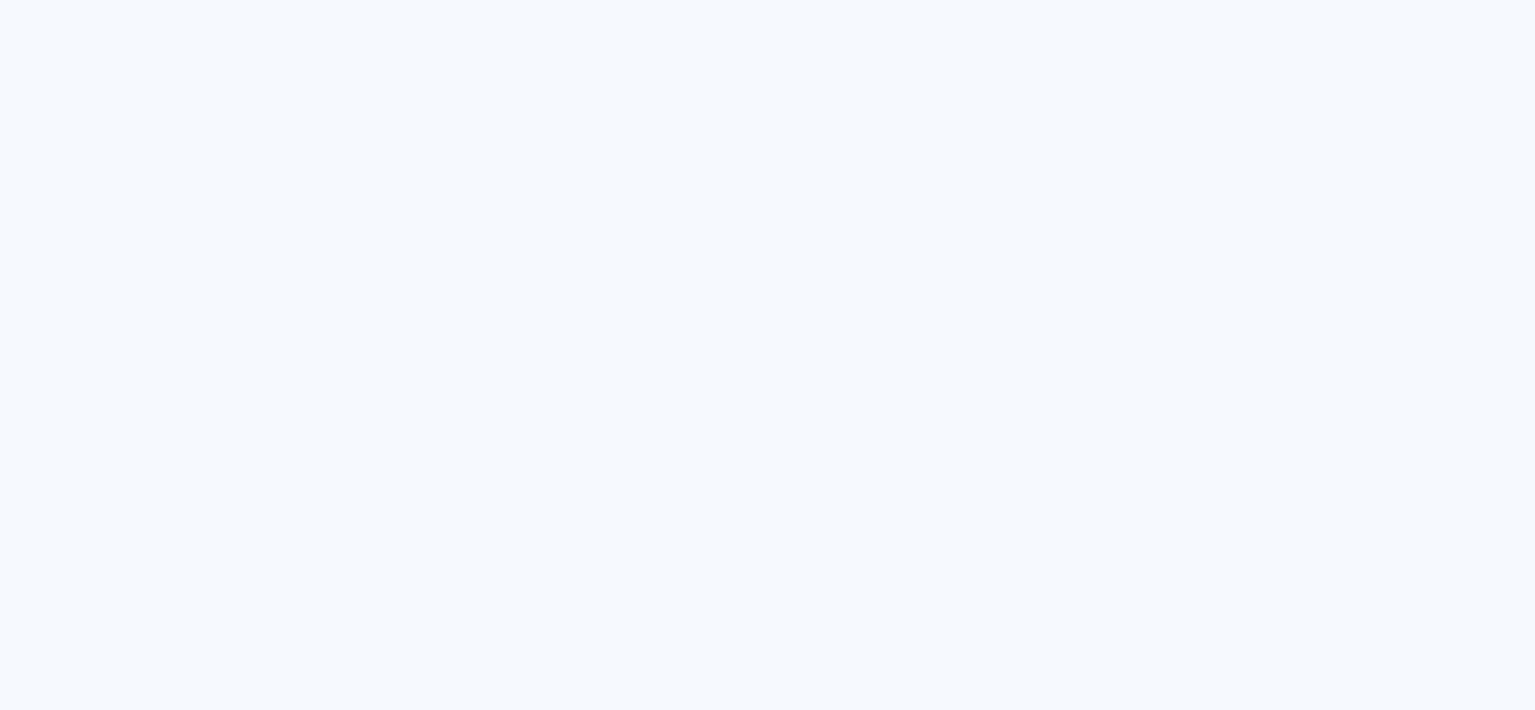 scroll, scrollTop: 0, scrollLeft: 0, axis: both 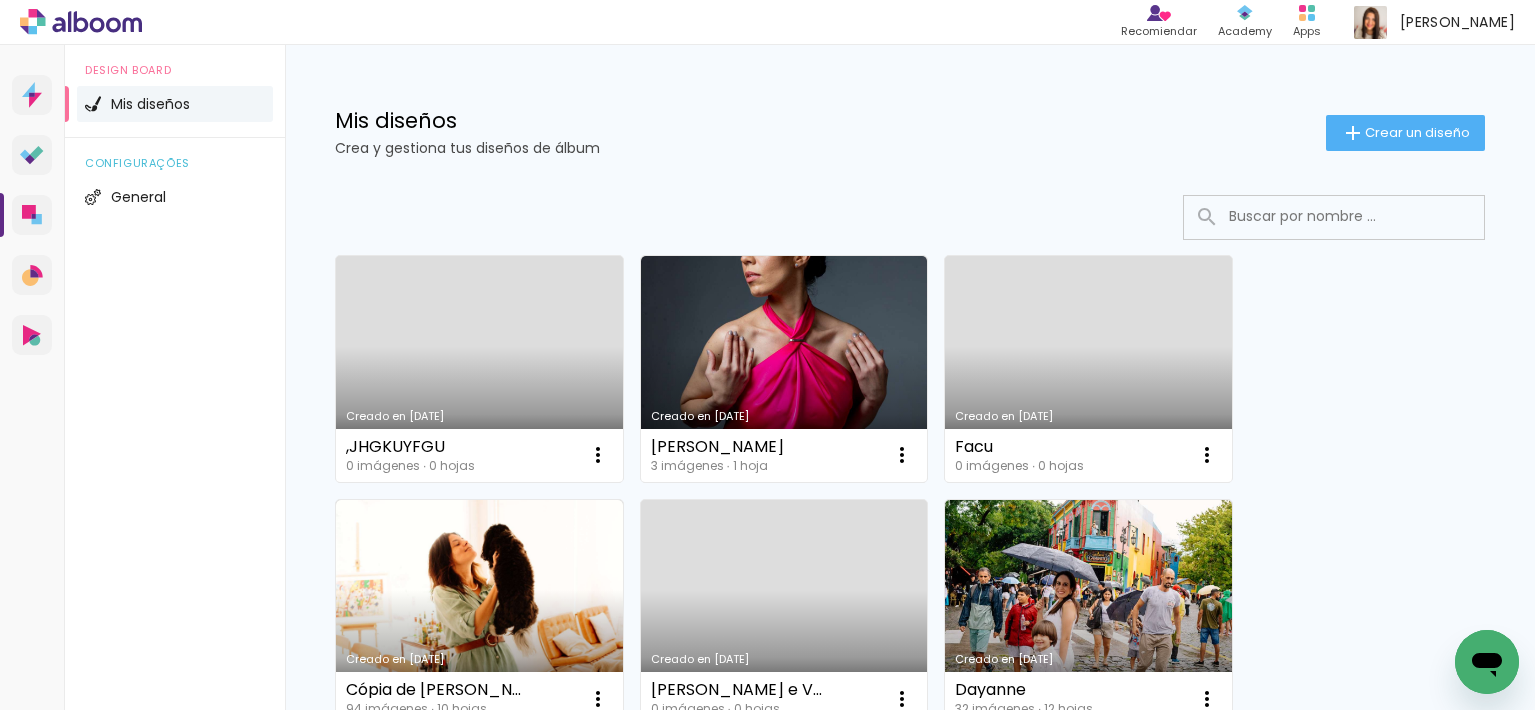 click on "Creado en 26/7/25 ,JHGKUYFGU 0 imágenes  ∙ 0 hojas  Abrir Hacer una copia Excluir Creado en 26/7/25 Bianca 3 imágenes  ∙ 1 hoja  Abrir Hacer una copia Excluir Creado en 22/4/25 Facu 0 imágenes  ∙ 0 hojas  Abrir Hacer una copia Excluir Creado en 22/4/25 Cópia de Carol SP 94 imágenes  ∙ 10 hojas  Abrir Hacer una copia Excluir Creado en 22/4/25 Carol e Veridiana 0 imágenes  ∙ 0 hojas  Abrir Hacer una copia Excluir Creado en 17/3/25 Dayanne 32 imágenes  ∙ 12 hojas  Abrir Hacer una copia Excluir Creado en 21/1/25 Cópia de Cassia - Abuela 52 imágenes  ∙ 13 hojas  Abrir Hacer una copia Excluir Creado en 16/12/24 Thiago Lamonier 69 imágenes  ∙ 0 hojas  Abrir Hacer una copia Excluir Creado en 10/12/24 Cassia - Abuela 32 imágenes  ∙ 10 hojas  Abrir Hacer una copia Excluir Creado en 3/12/24 Helena 5 anos 154 imágenes  ∙ 19 hojas  Abrir Hacer una copia Excluir Creado en 12/11/24 Maria Clara 15 anos 218 imágenes  ∙ 21 hojas  Abrir Hacer una copia Excluir Creado en 28/10/24 Dry Abrir" at bounding box center (910, 1342) 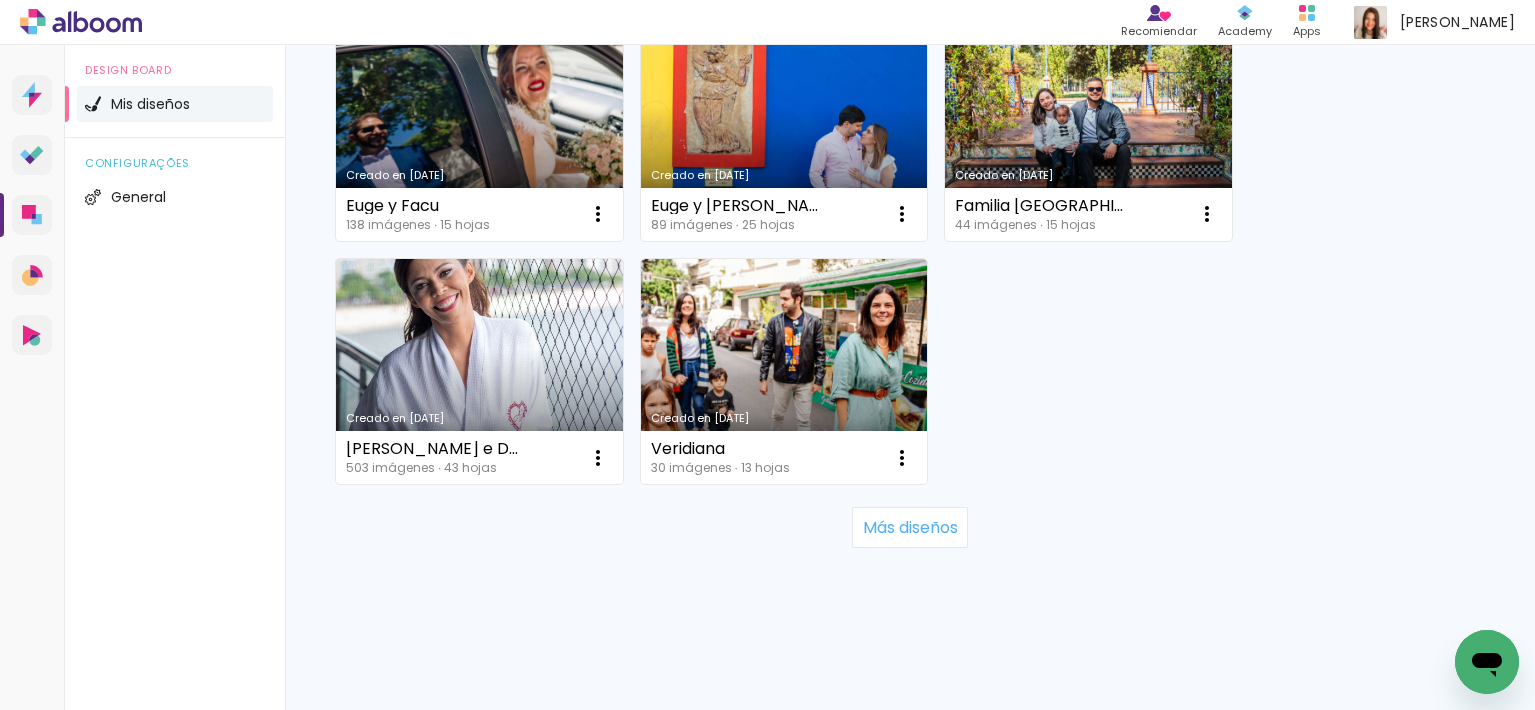 scroll, scrollTop: 1947, scrollLeft: 0, axis: vertical 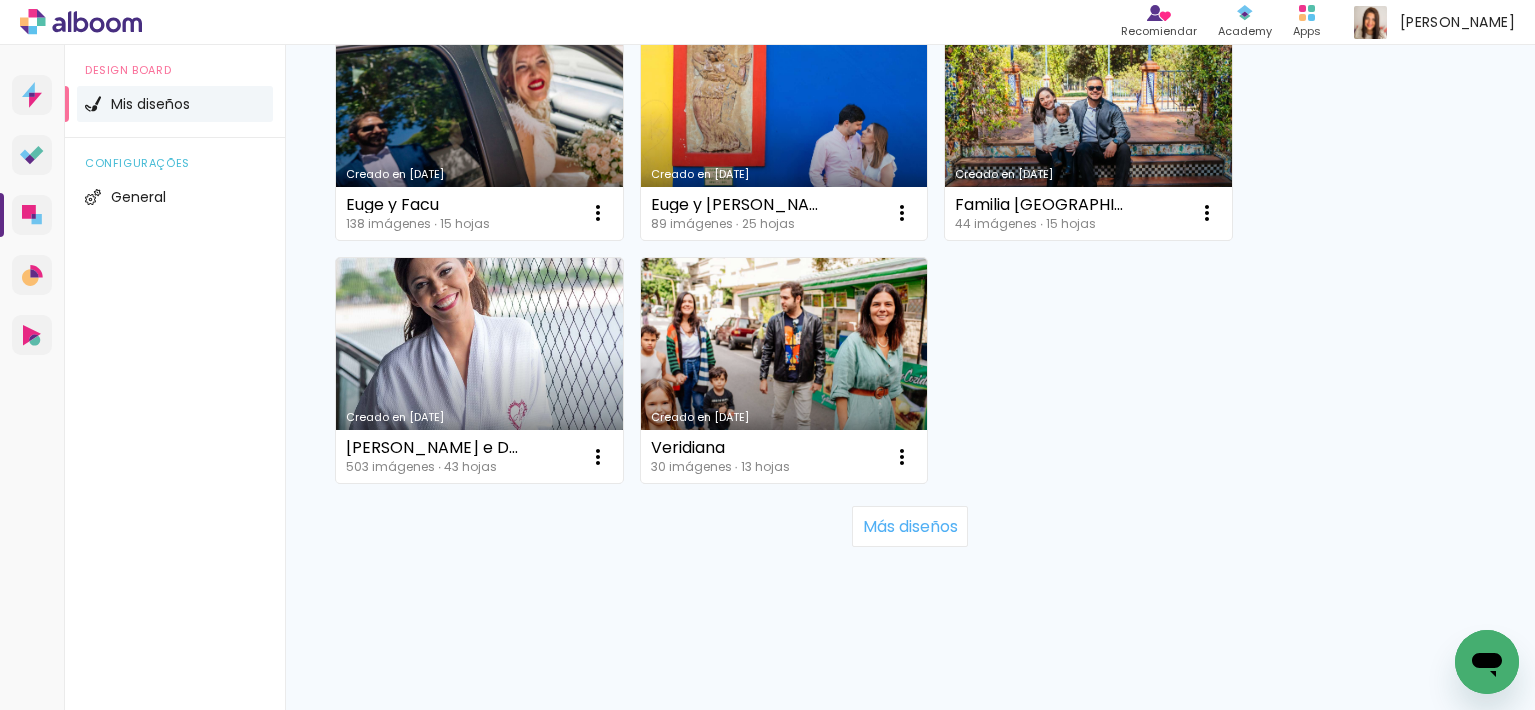 click on "Más diseños" 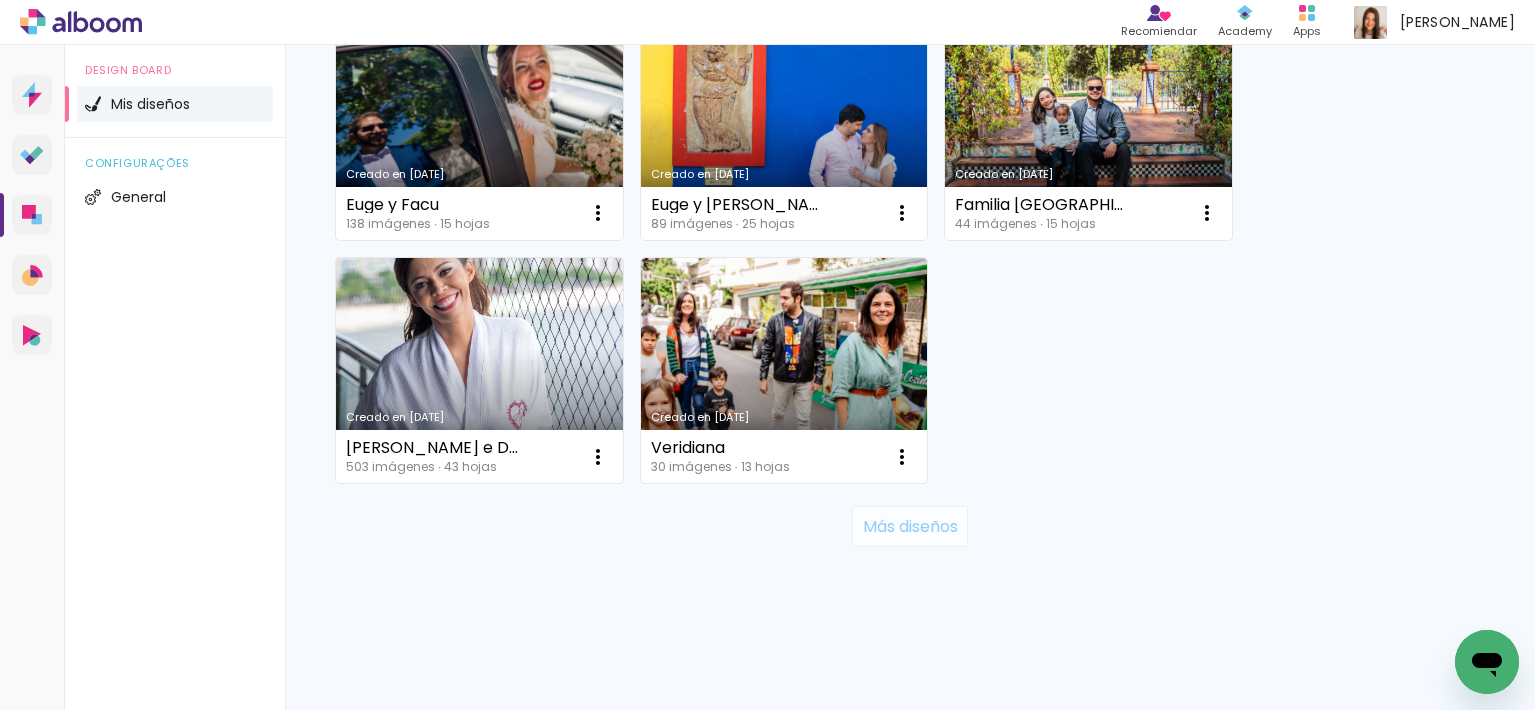 click on "Más diseños" 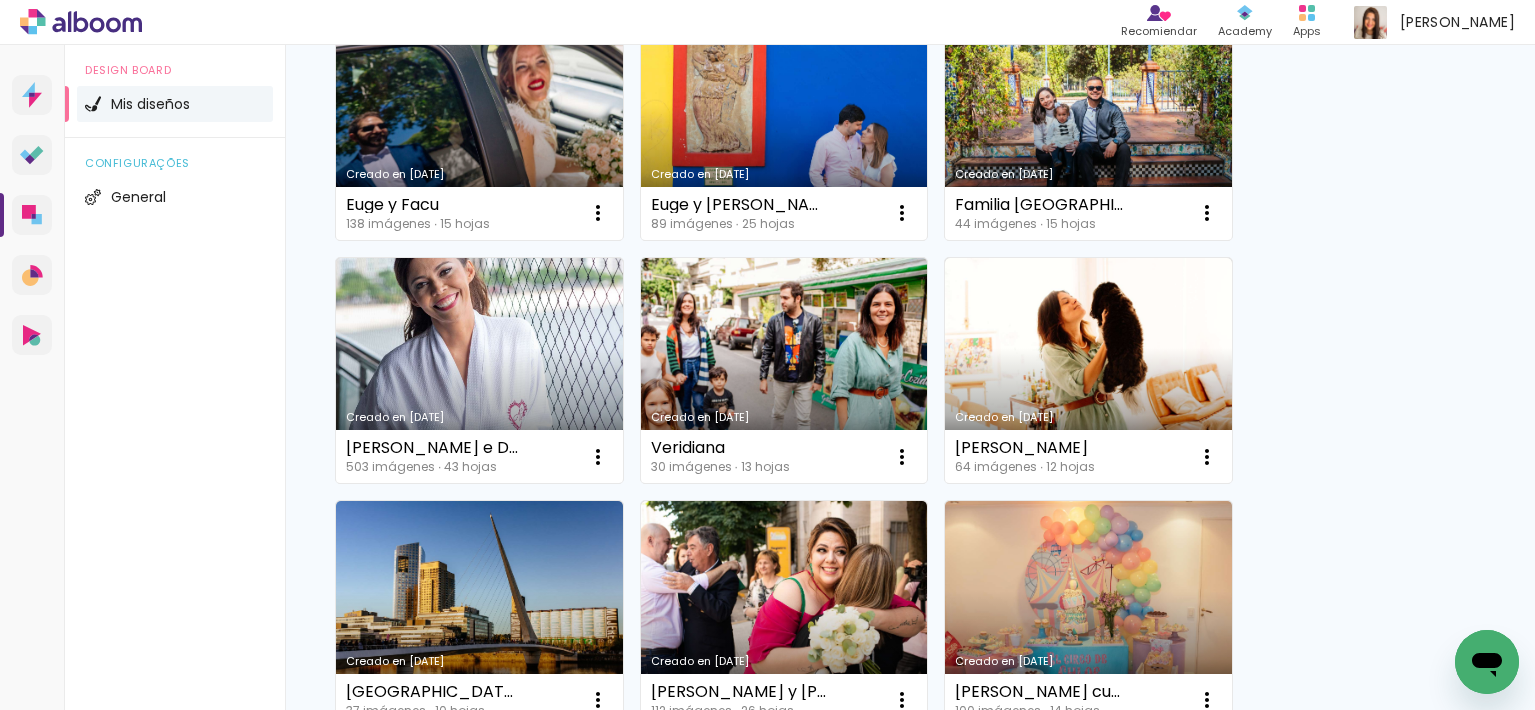 click on "Creado en 26/7/25 ,JHGKUYFGU 0 imágenes  ∙ 0 hojas  Abrir Hacer una copia Excluir Creado en 26/7/25 Bianca 3 imágenes  ∙ 1 hoja  Abrir Hacer una copia Excluir Creado en 22/4/25 Facu 0 imágenes  ∙ 0 hojas  Abrir Hacer una copia Excluir Creado en 22/4/25 Cópia de Carol SP 94 imágenes  ∙ 10 hojas  Abrir Hacer una copia Excluir Creado en 22/4/25 Carol e Veridiana 0 imágenes  ∙ 0 hojas  Abrir Hacer una copia Excluir Creado en 17/3/25 Dayanne 32 imágenes  ∙ 12 hojas  Abrir Hacer una copia Excluir Creado en 21/1/25 Cópia de Cassia - Abuela 52 imágenes  ∙ 13 hojas  Abrir Hacer una copia Excluir Creado en 16/12/24 Thiago Lamonier 69 imágenes  ∙ 0 hojas  Abrir Hacer una copia Excluir Creado en 10/12/24 Cassia - Abuela 32 imágenes  ∙ 10 hojas  Abrir Hacer una copia Excluir Creado en 3/12/24 Helena 5 anos 154 imágenes  ∙ 19 hojas  Abrir Hacer una copia Excluir Creado en 12/11/24 Maria Clara 15 anos 218 imágenes  ∙ 21 hojas  Abrir Hacer una copia Excluir Creado en 28/10/24 Dry Abrir Daph" at bounding box center [910, -118] 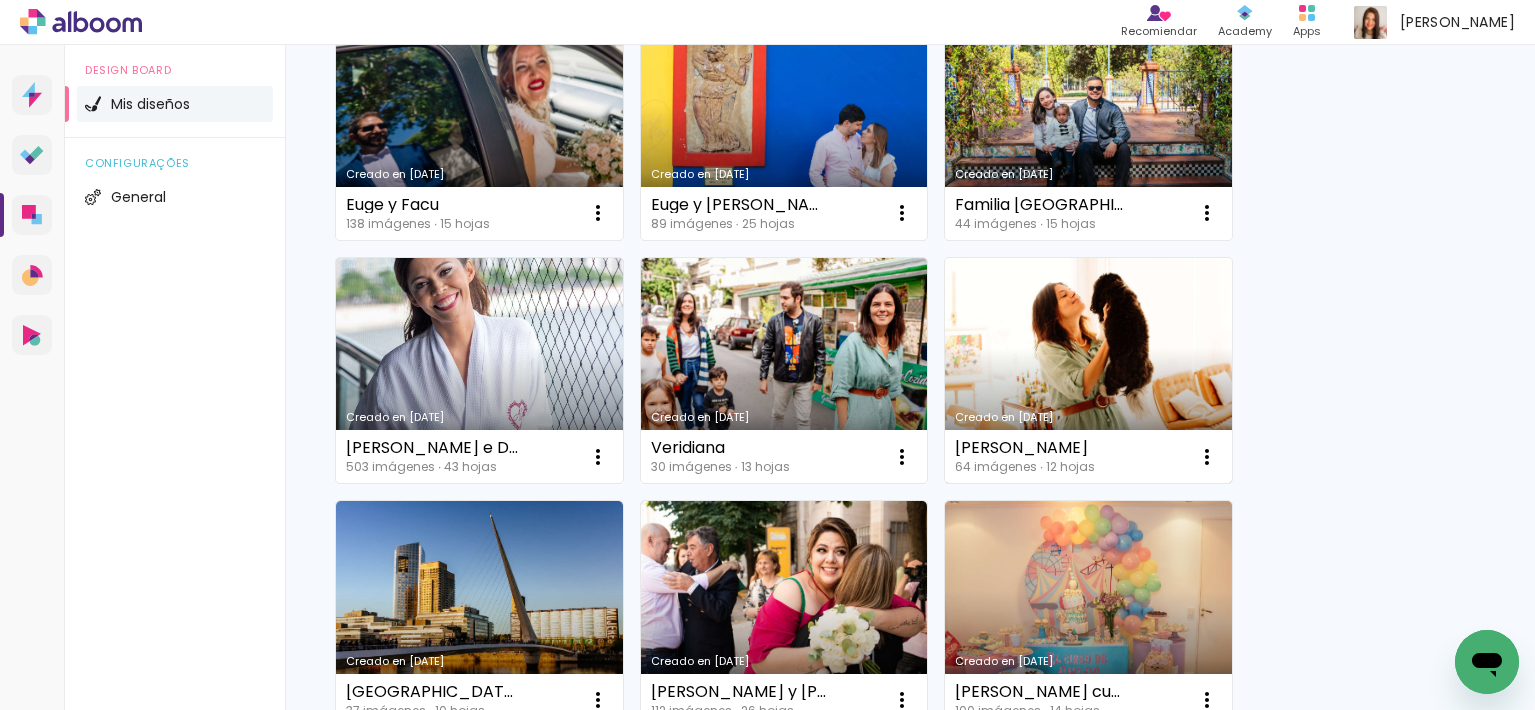 click on "Creado en [DATE]" at bounding box center (1088, 371) 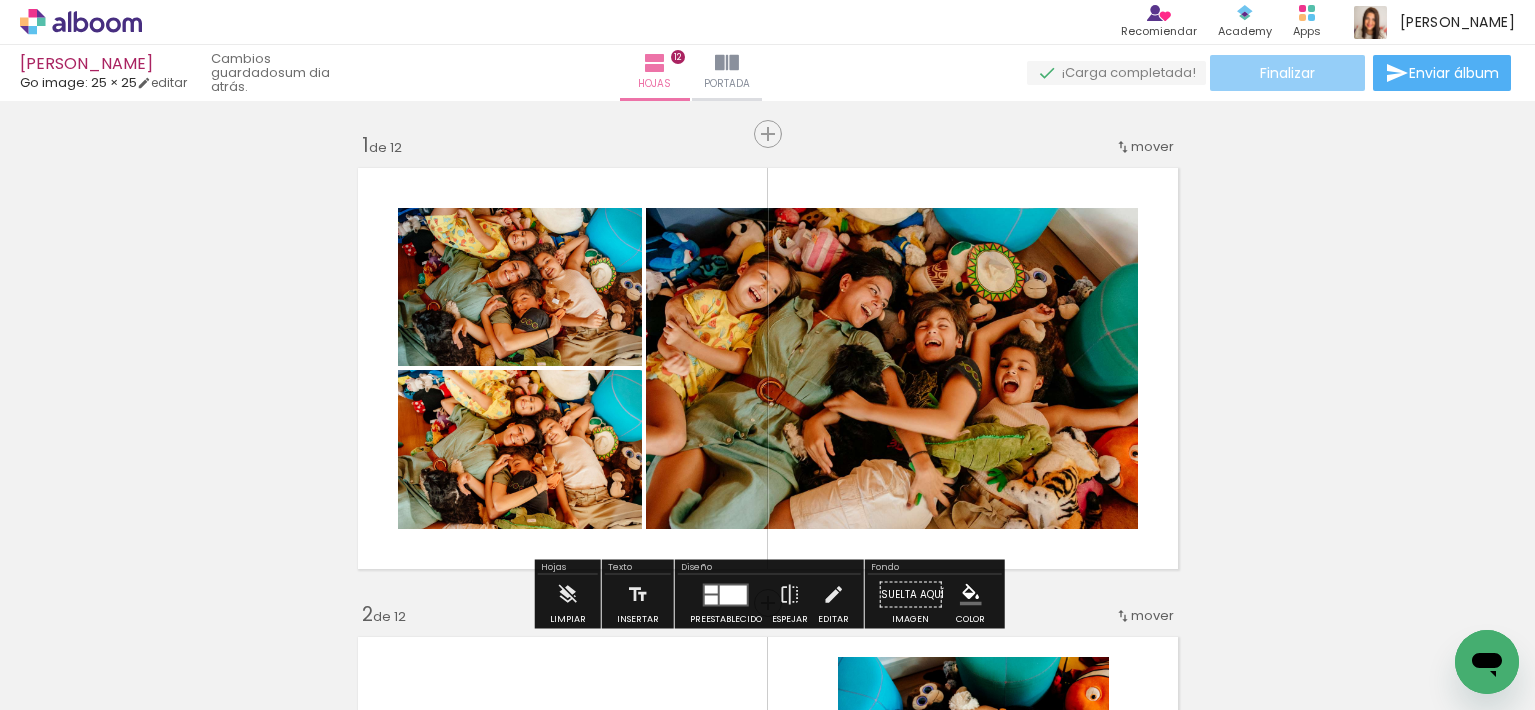click on "Finalizar" 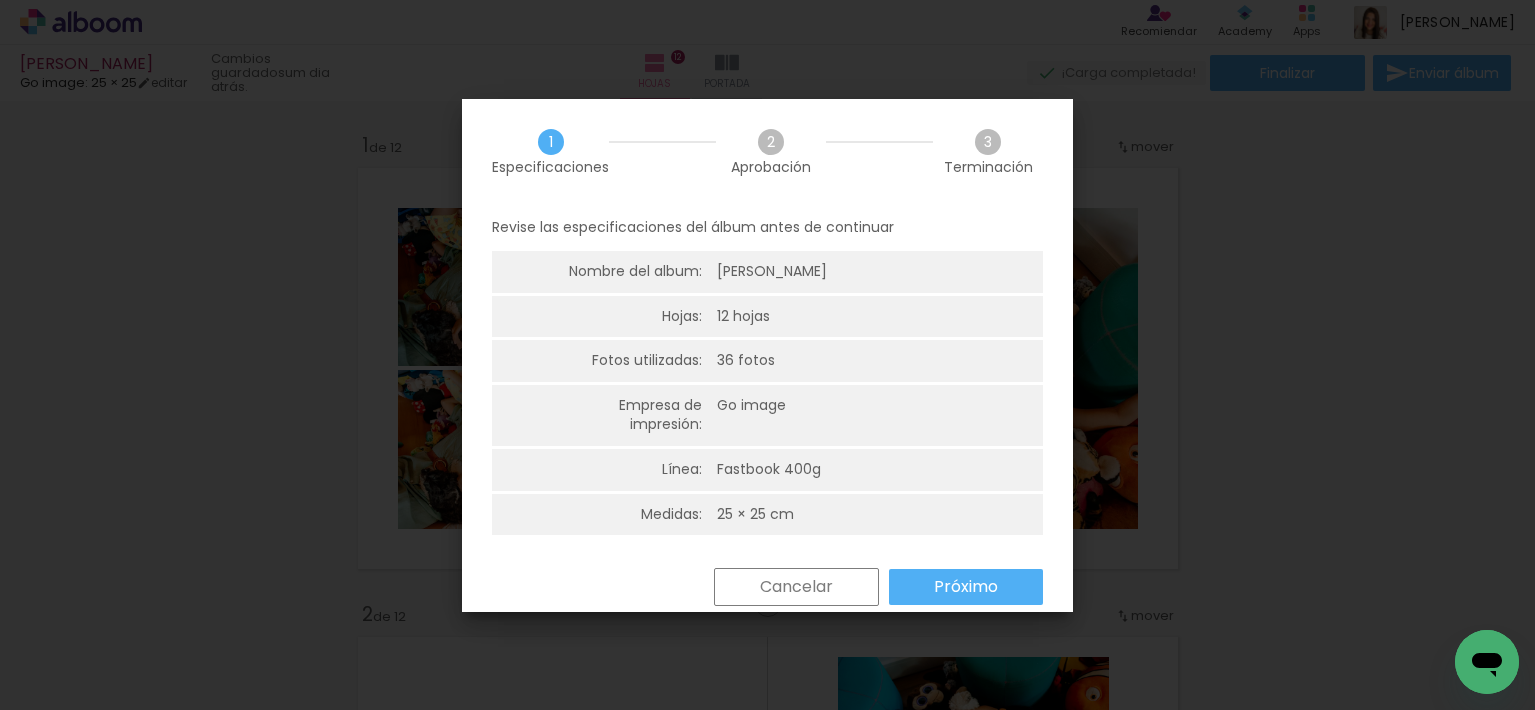 click on "Próximo" at bounding box center [0, 0] 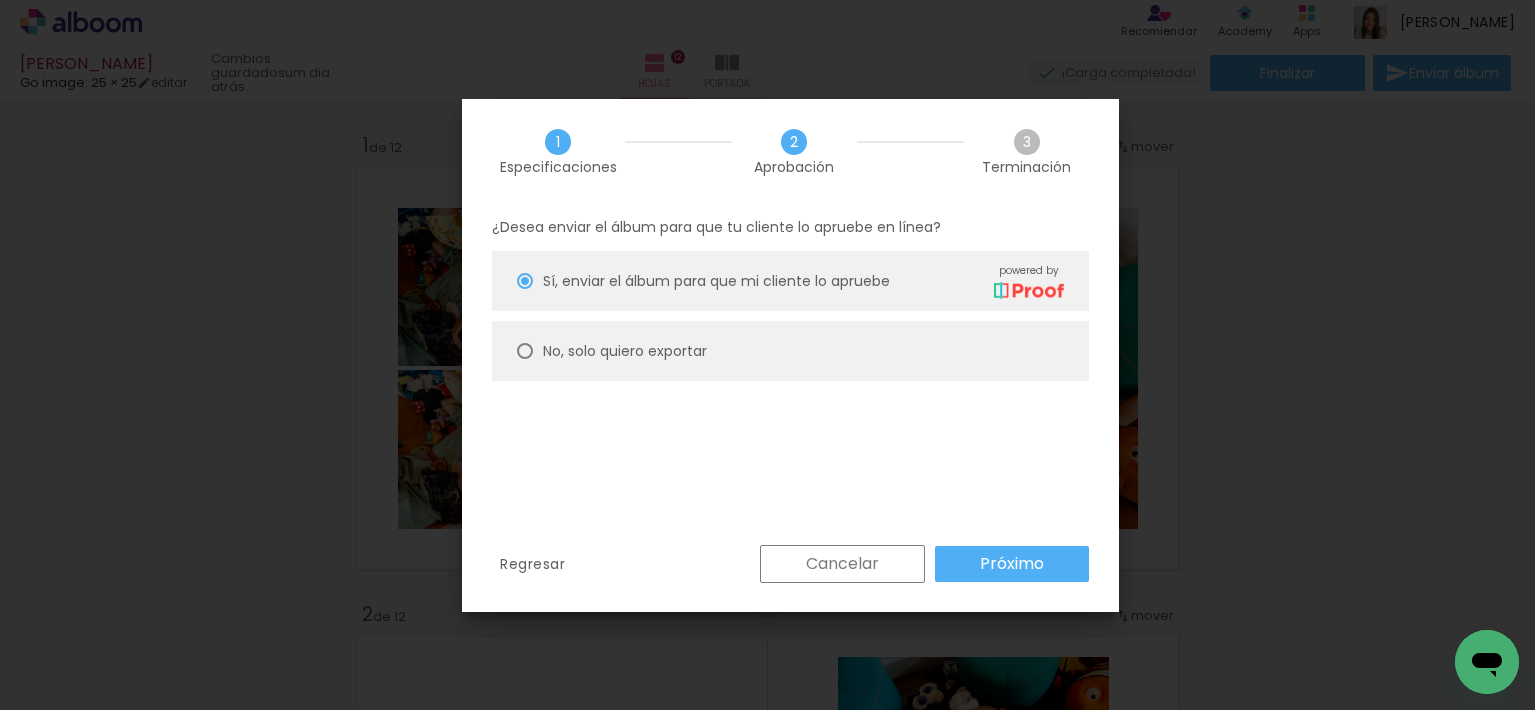 click on "No, solo quiero exportar" at bounding box center [0, 0] 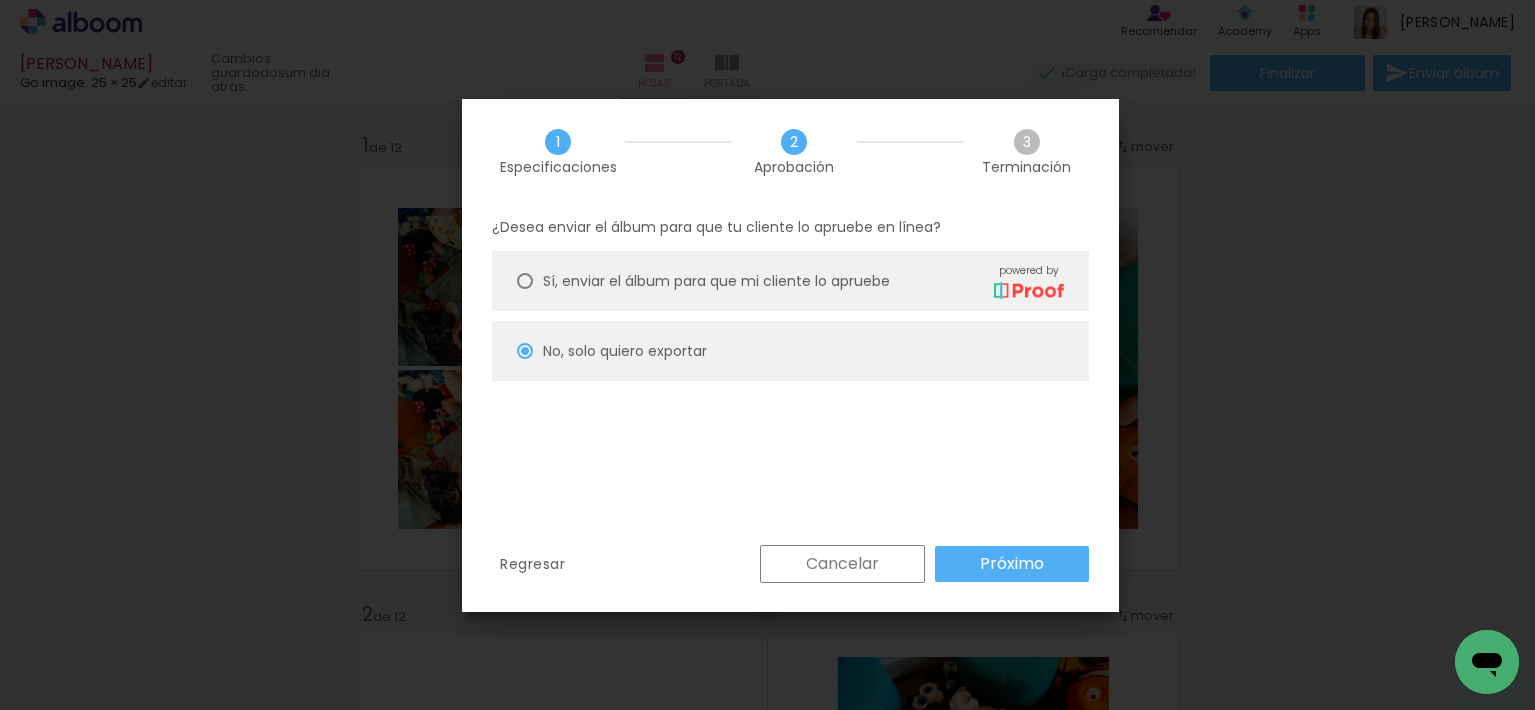 click on "Próximo" at bounding box center [1012, 564] 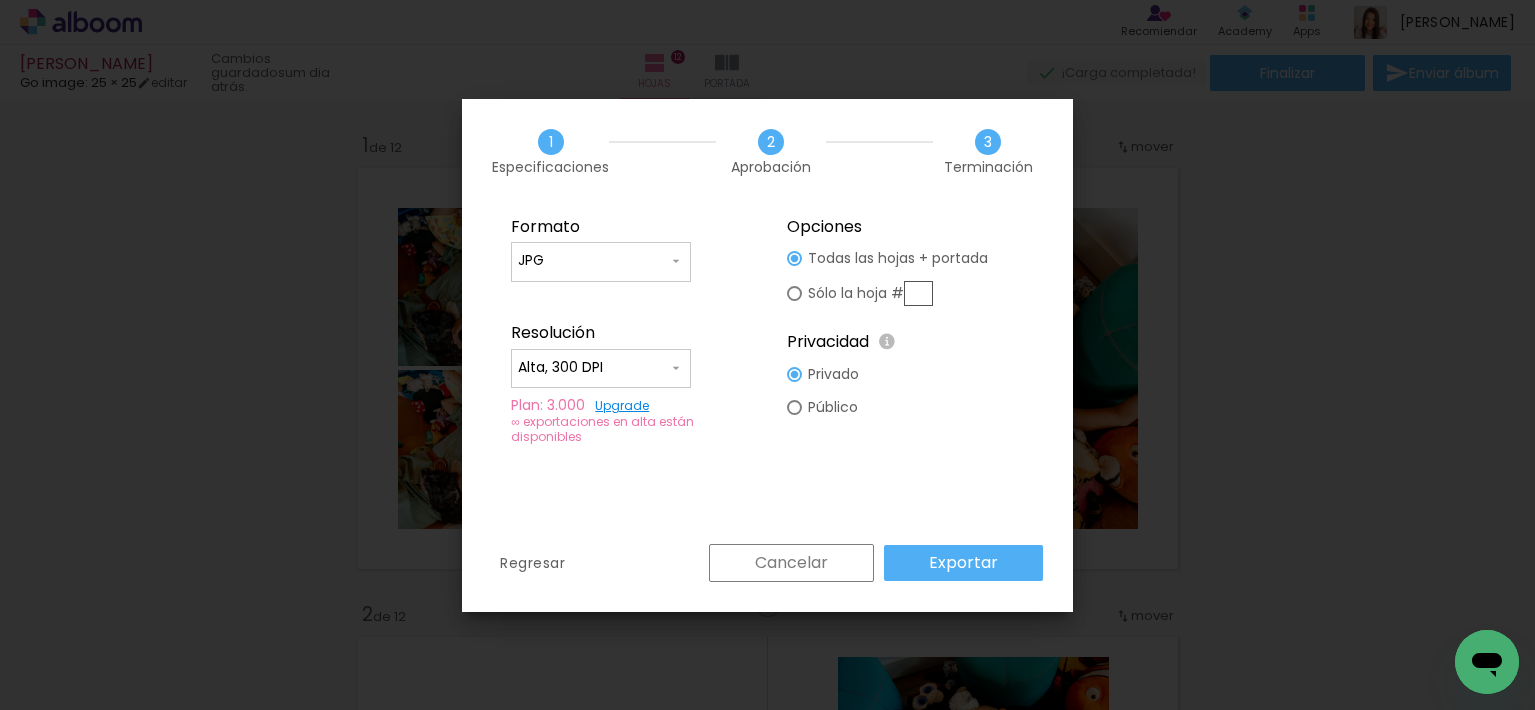 click on "Exportar" at bounding box center (963, 563) 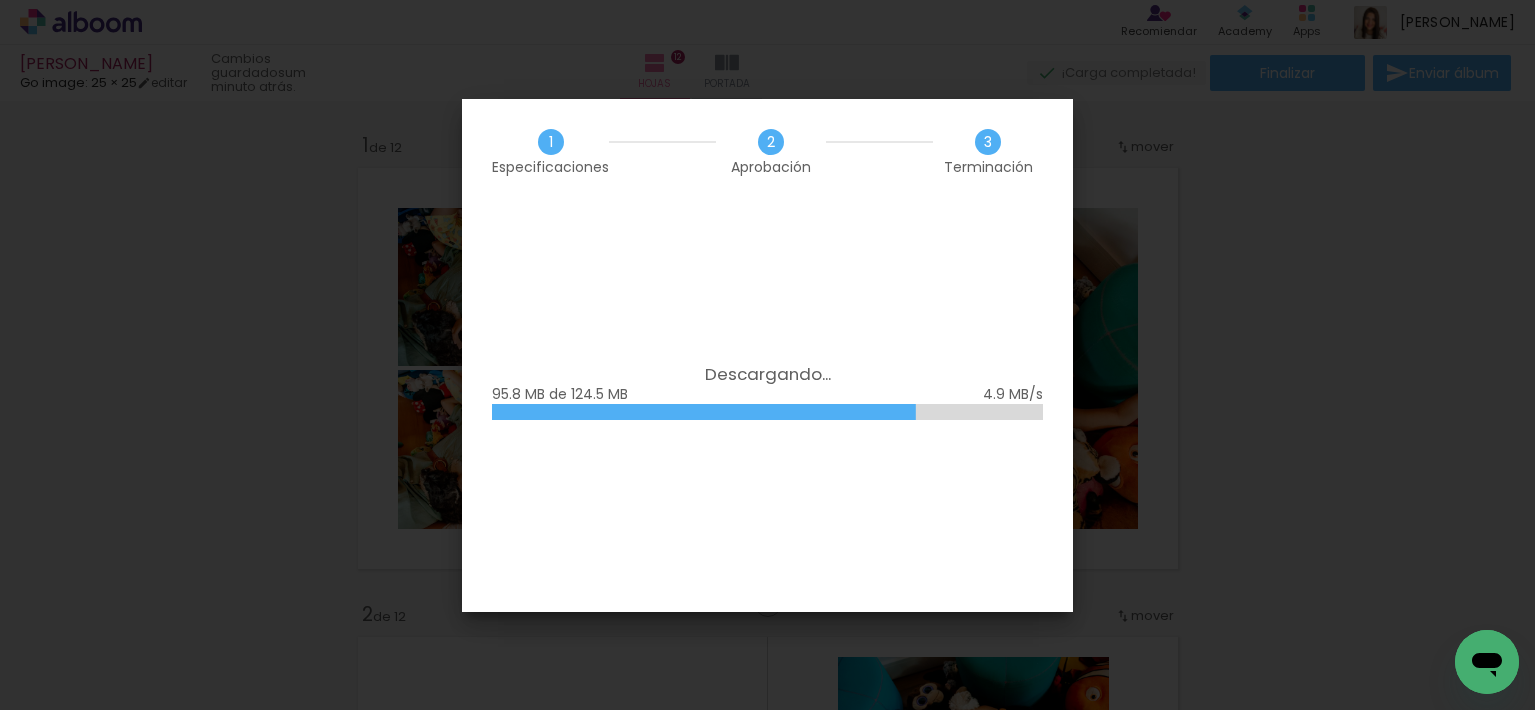 scroll, scrollTop: 0, scrollLeft: 0, axis: both 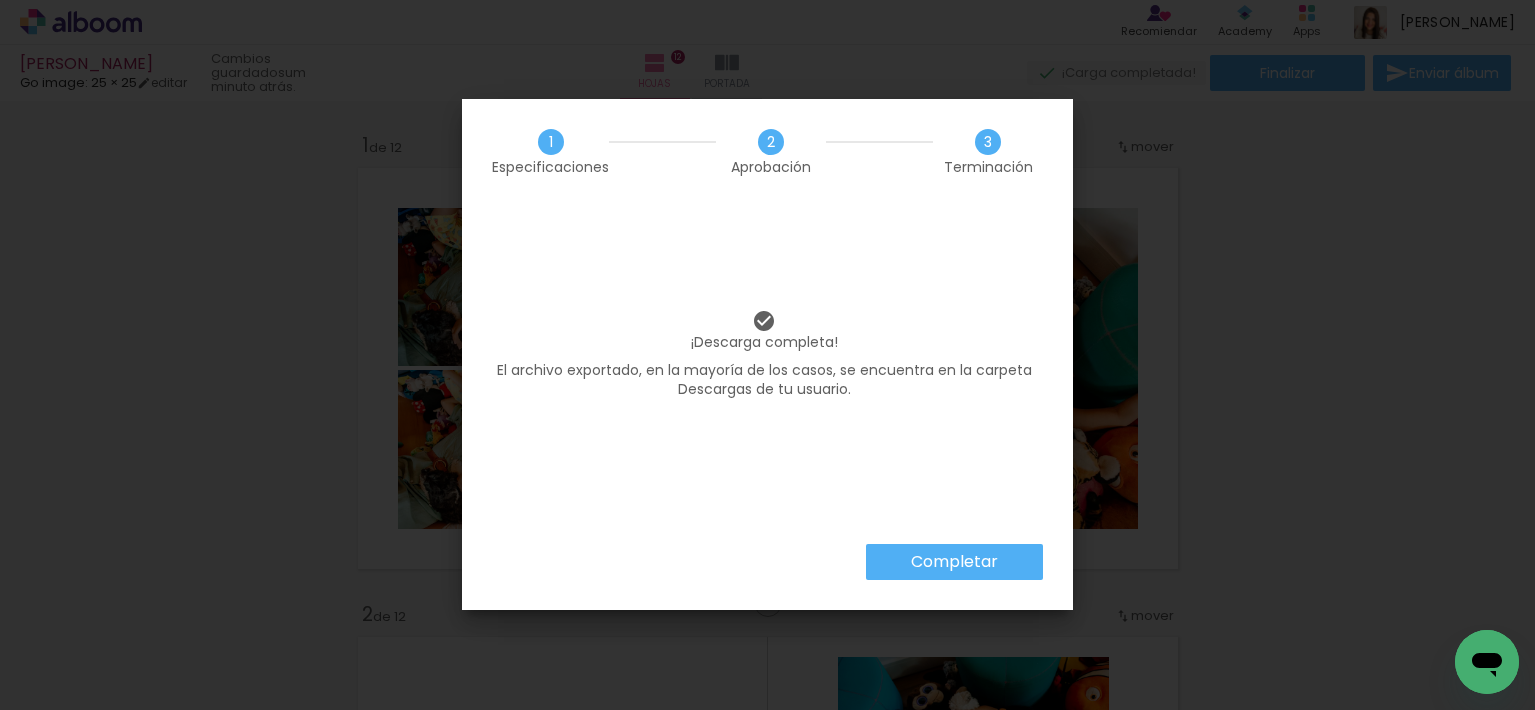 click on "Completar" at bounding box center (0, 0) 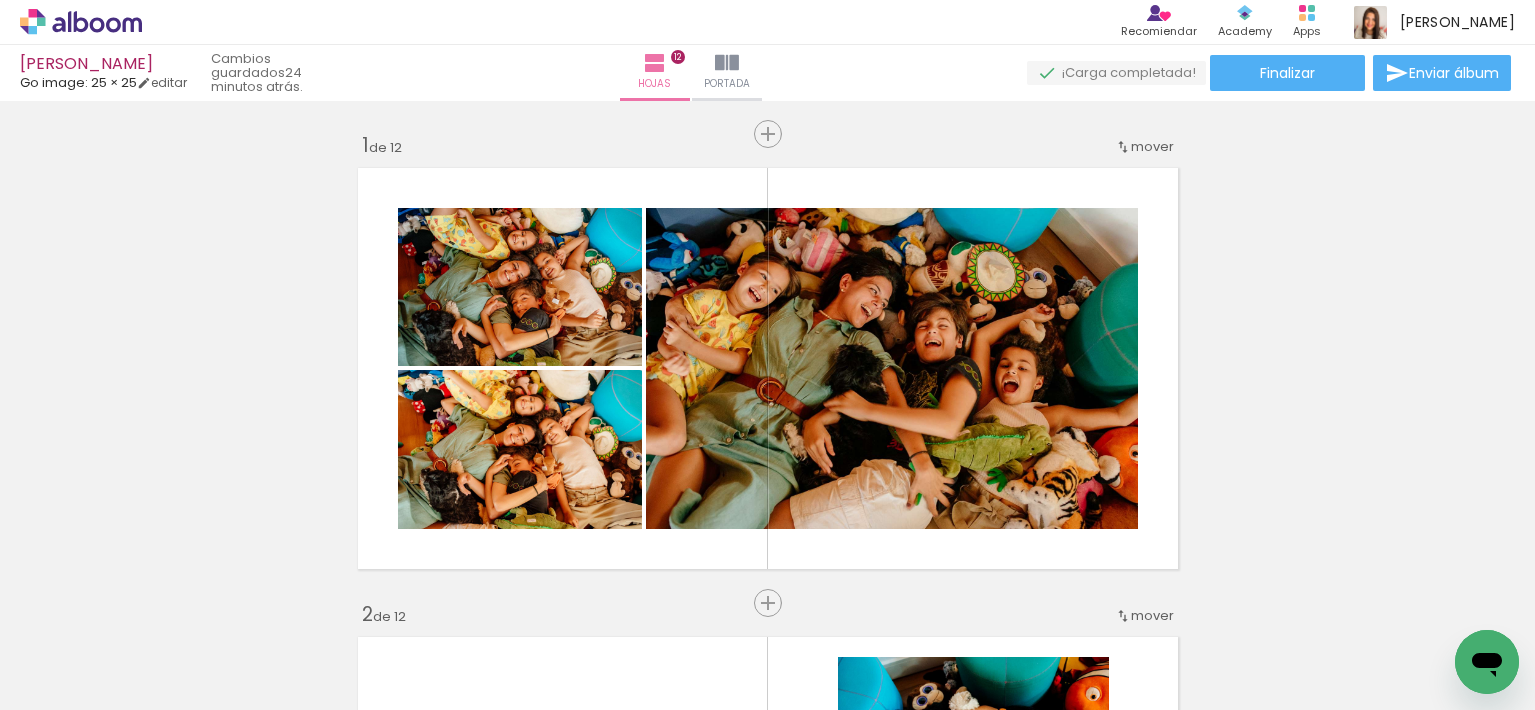 scroll, scrollTop: 0, scrollLeft: 0, axis: both 